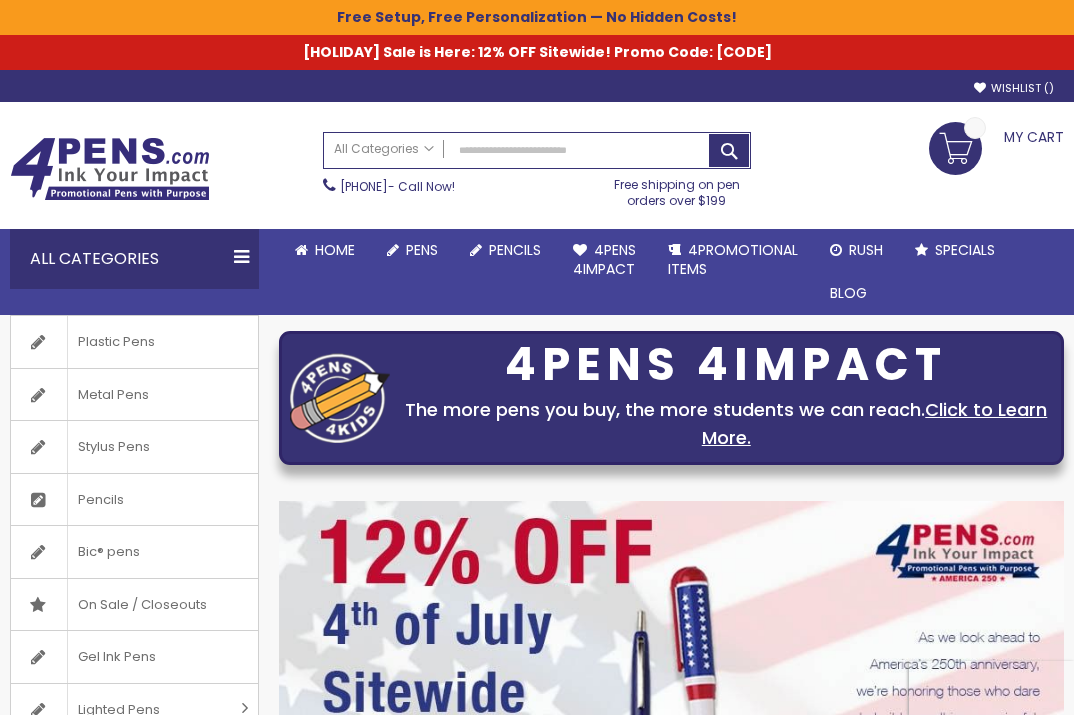scroll, scrollTop: 0, scrollLeft: 0, axis: both 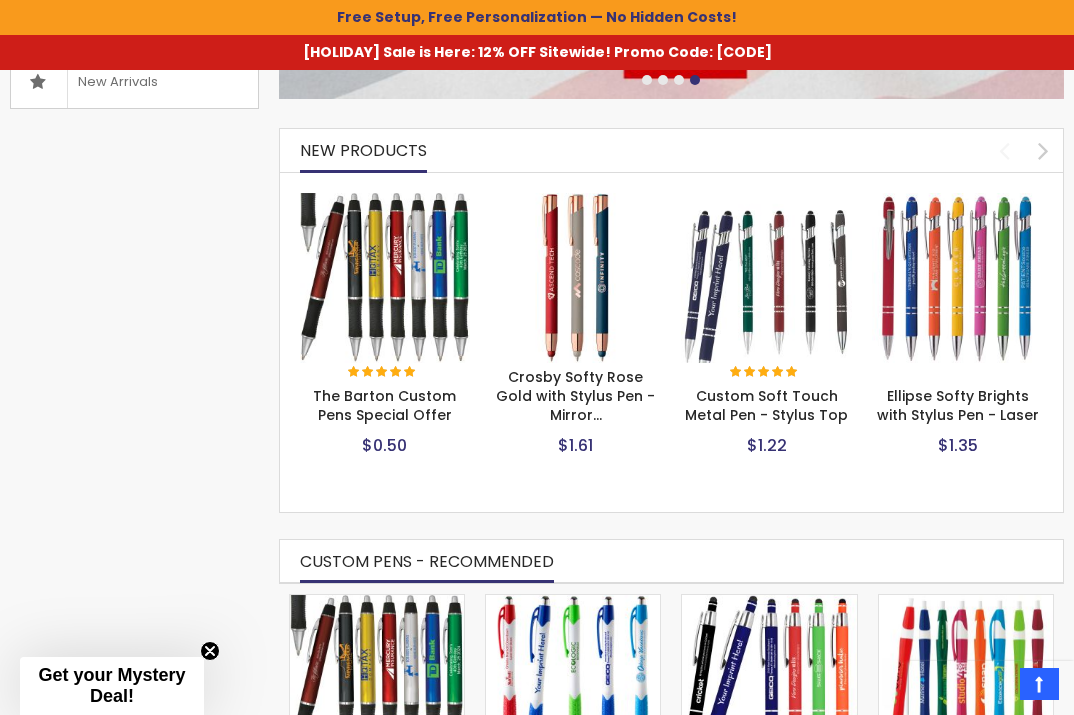 click at bounding box center (385, 278) 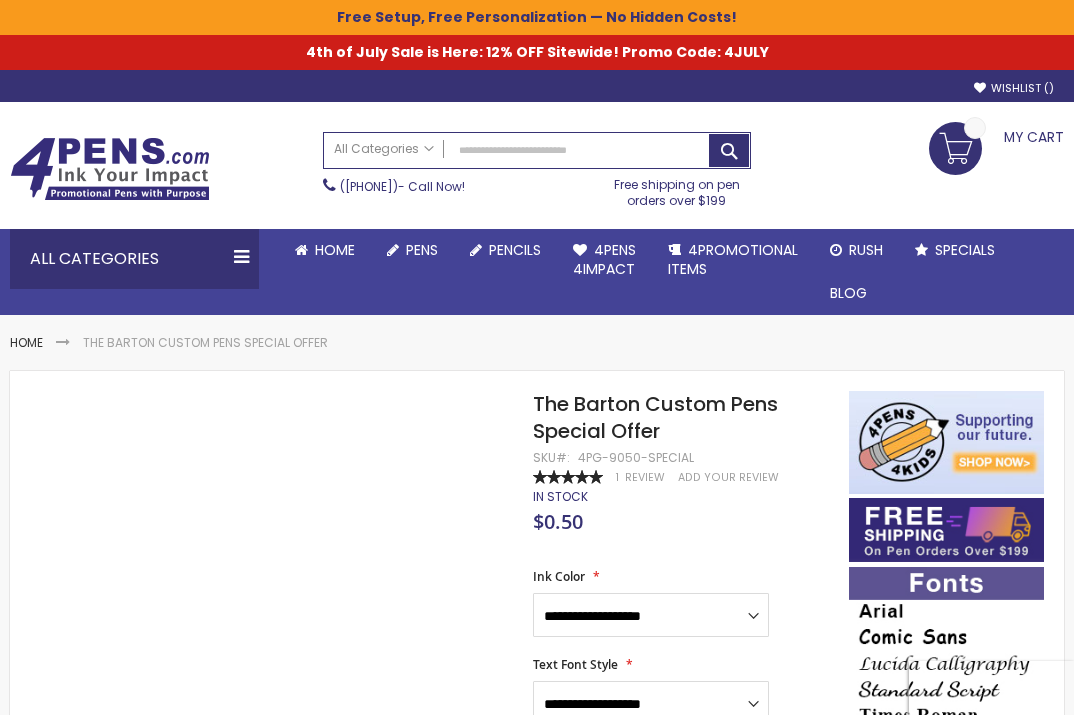 scroll, scrollTop: 0, scrollLeft: 0, axis: both 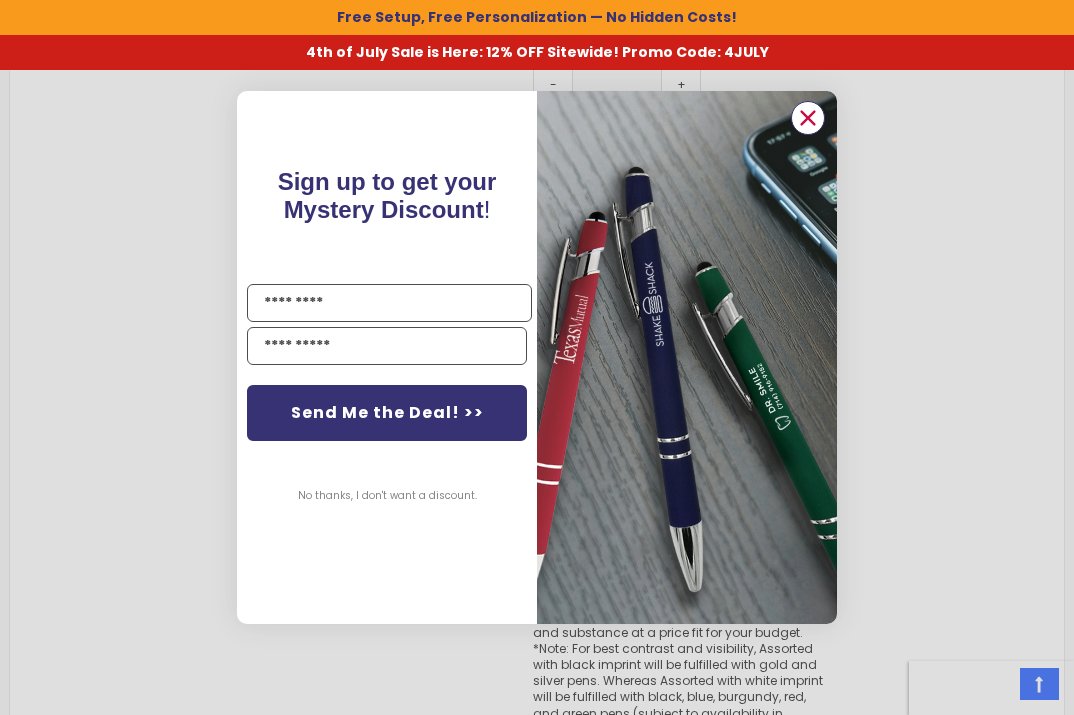 click at bounding box center (808, 118) 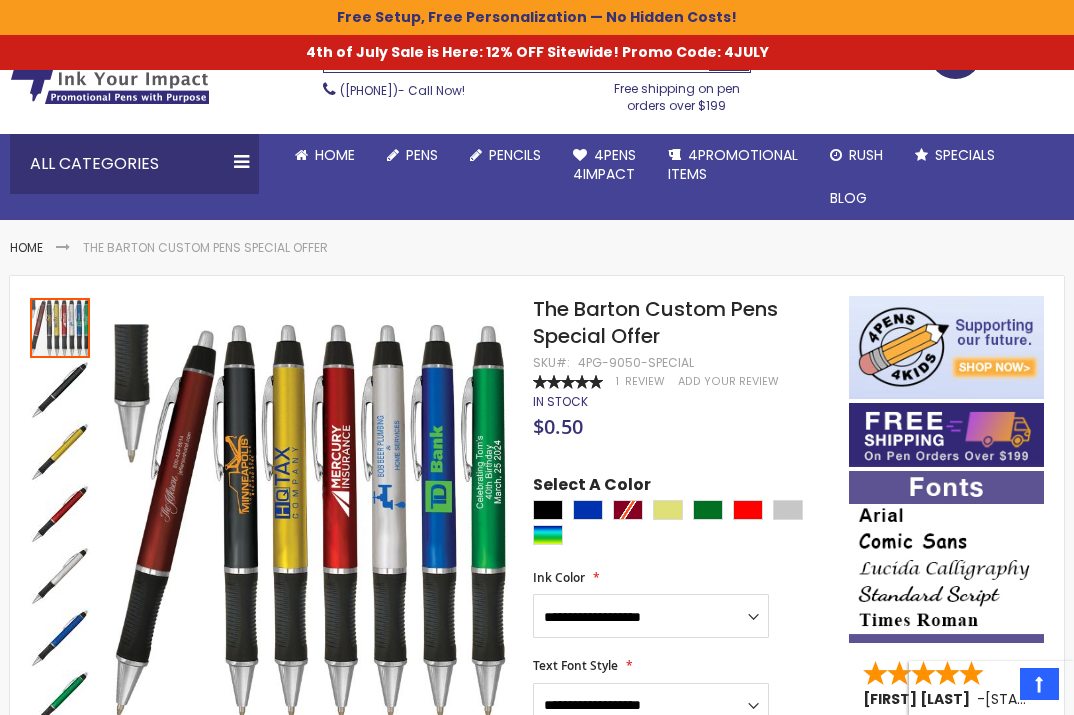 scroll, scrollTop: 93, scrollLeft: 0, axis: vertical 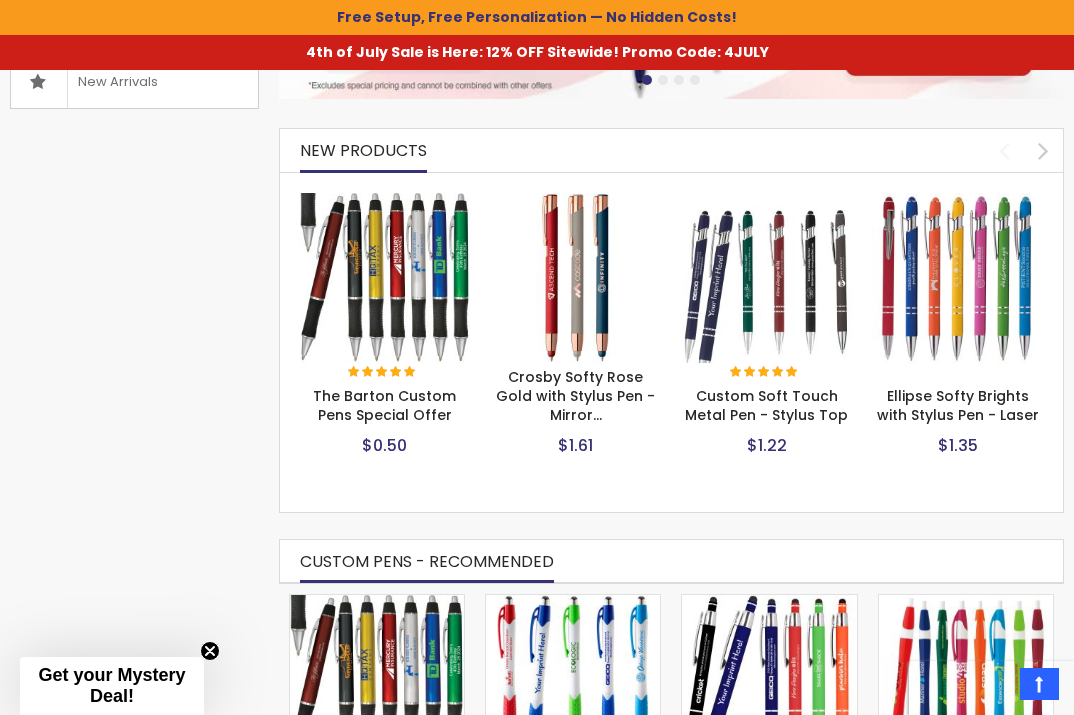 click at bounding box center [766, 278] 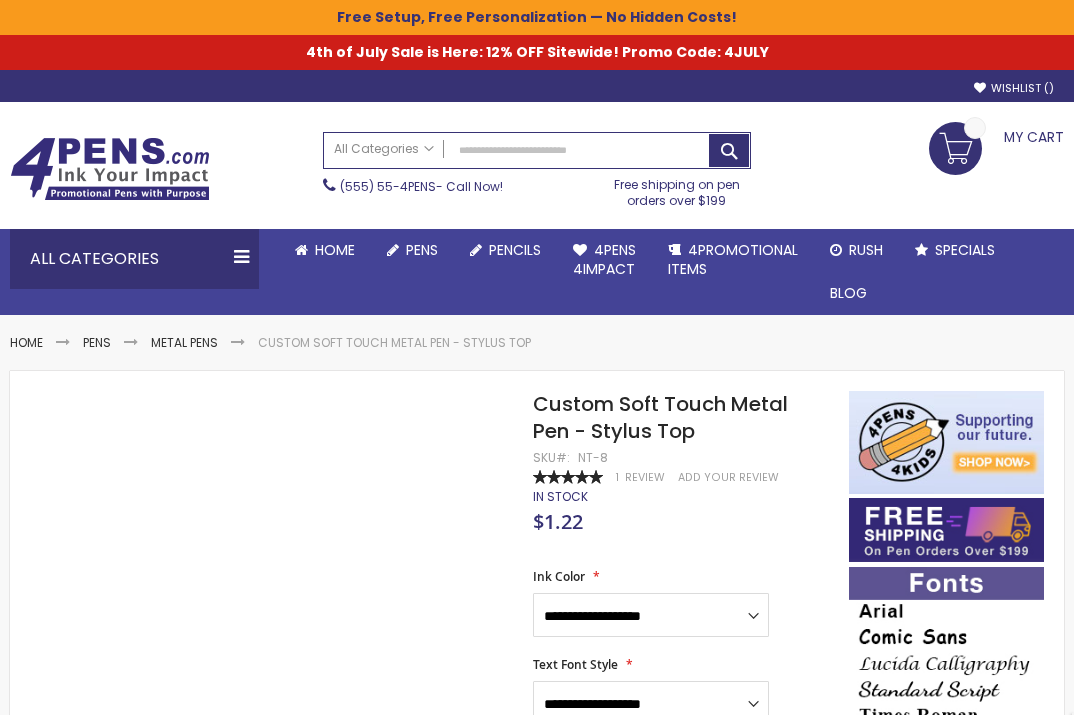 scroll, scrollTop: 0, scrollLeft: 0, axis: both 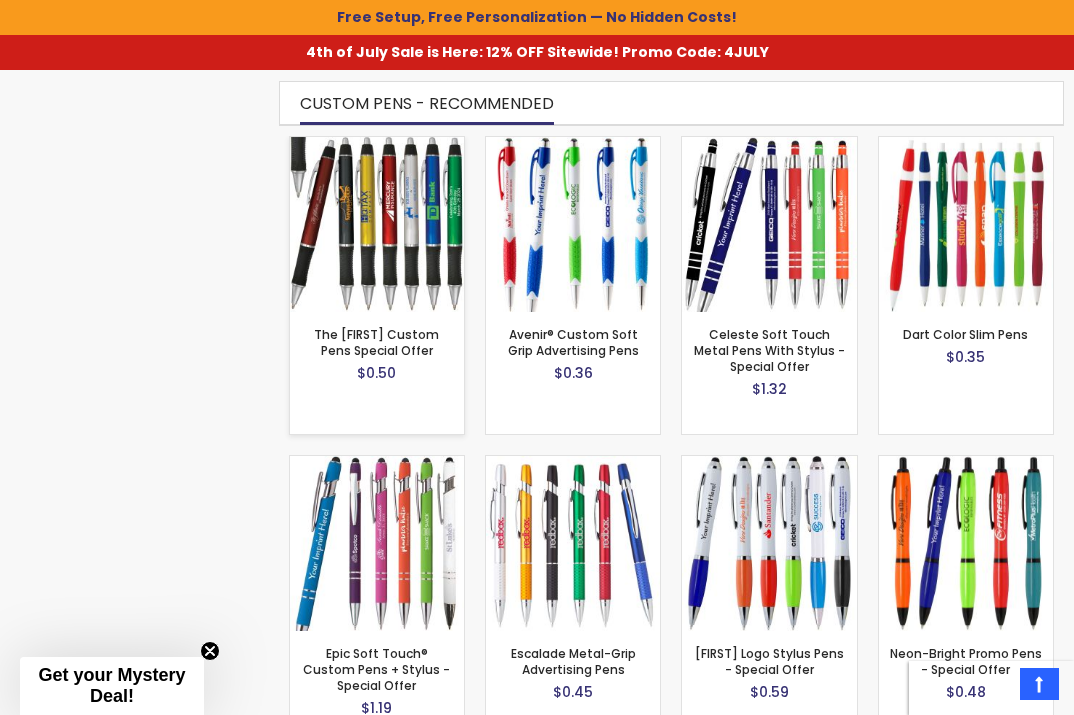 click at bounding box center [377, 224] 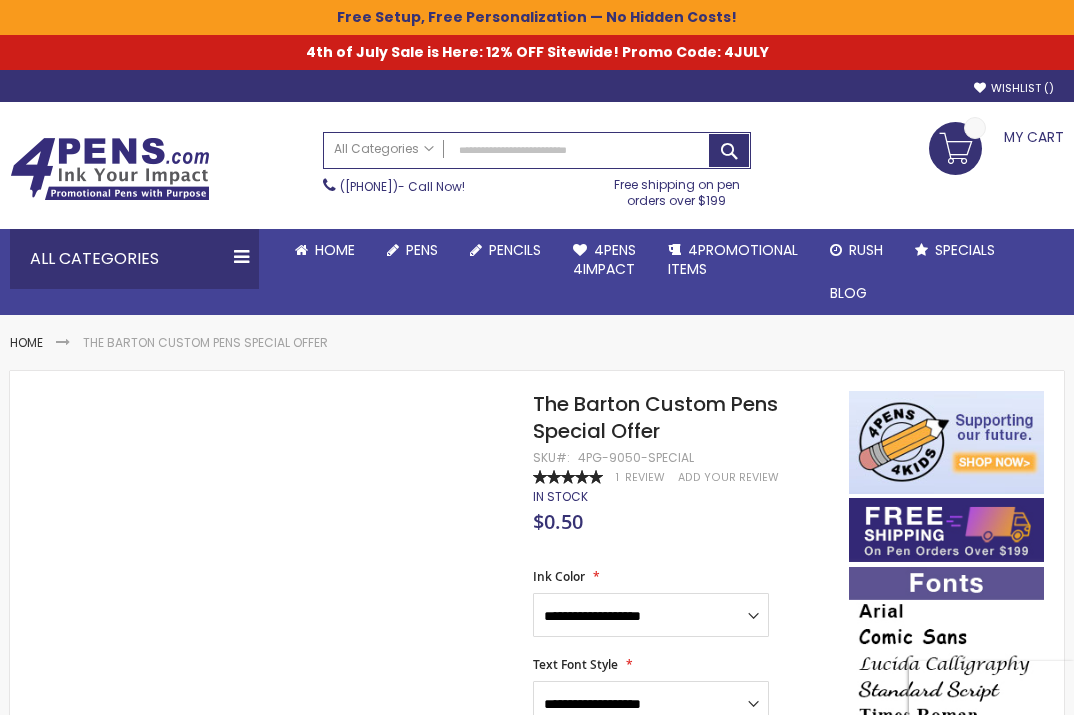 scroll, scrollTop: 0, scrollLeft: 0, axis: both 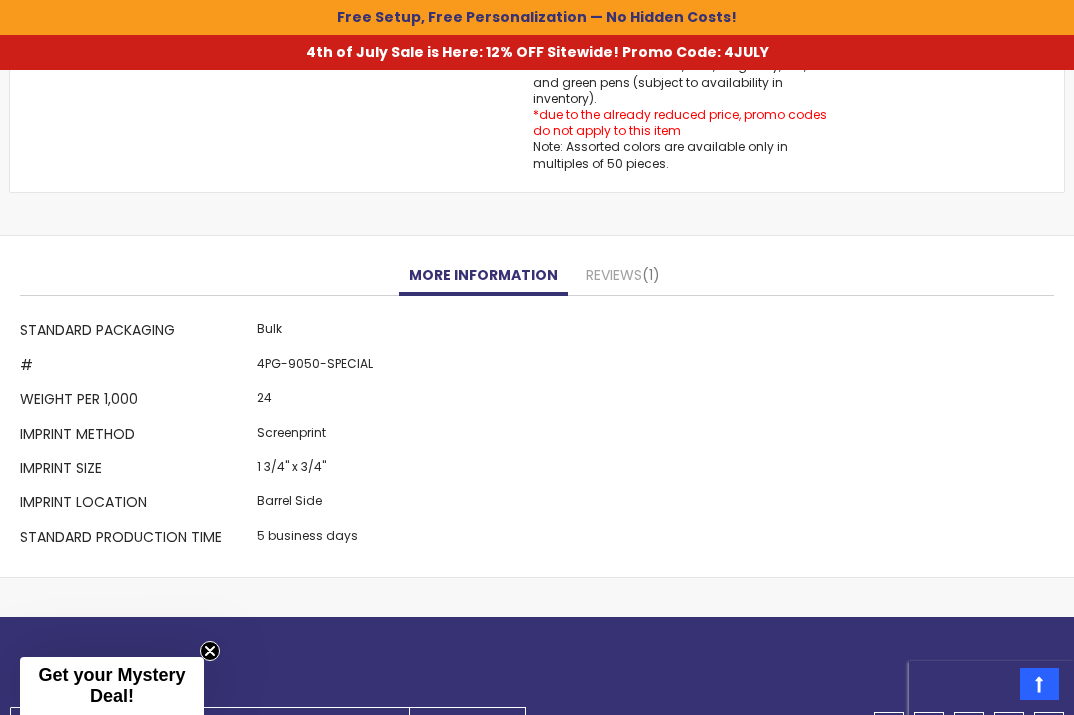 drag, startPoint x: 17, startPoint y: 456, endPoint x: 322, endPoint y: 439, distance: 305.4734 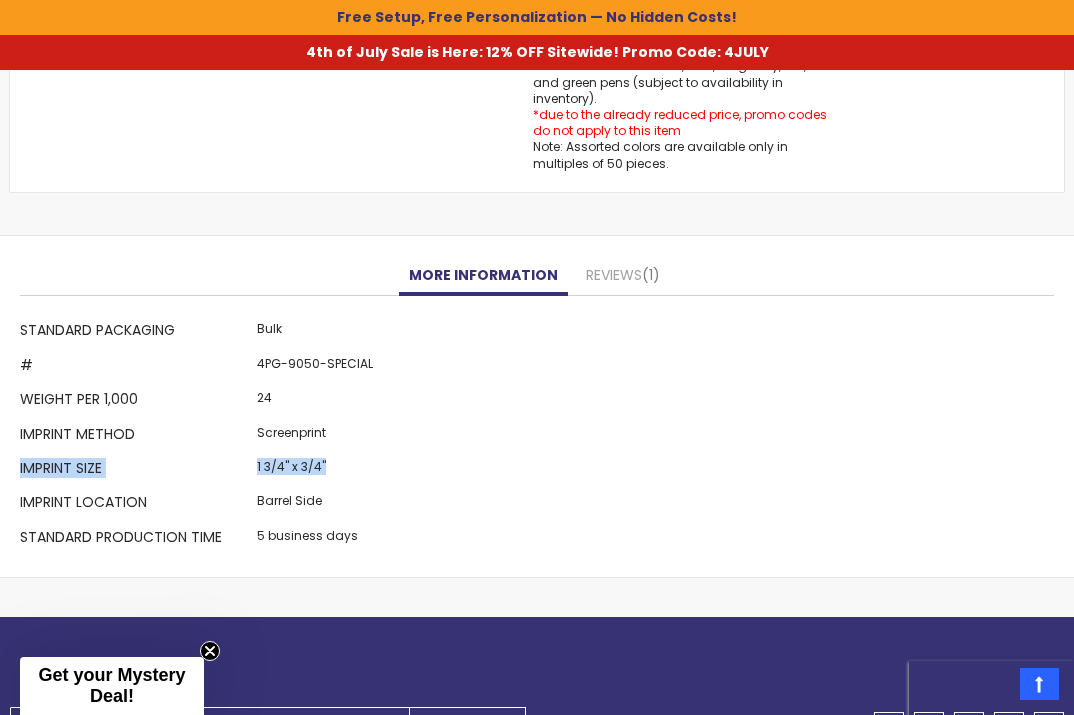 drag, startPoint x: 327, startPoint y: 449, endPoint x: 20, endPoint y: 450, distance: 307.00162 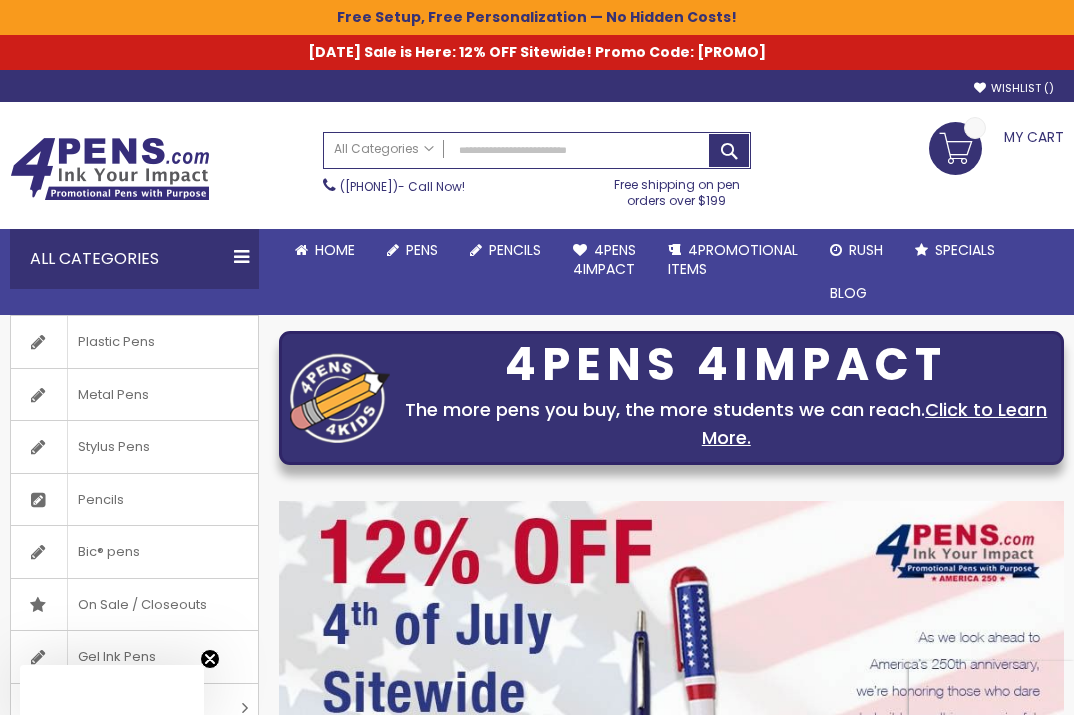 scroll, scrollTop: 1279, scrollLeft: 0, axis: vertical 